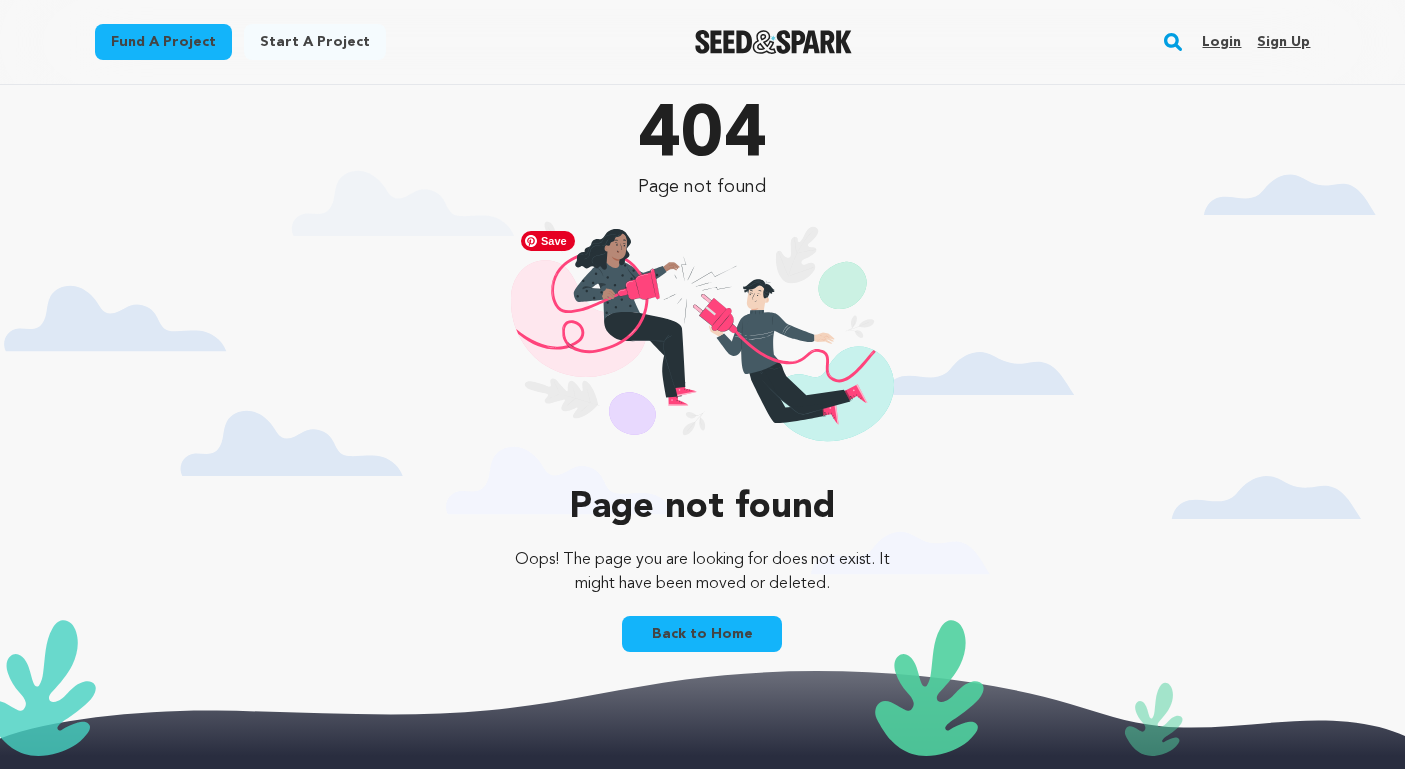 scroll, scrollTop: 0, scrollLeft: 0, axis: both 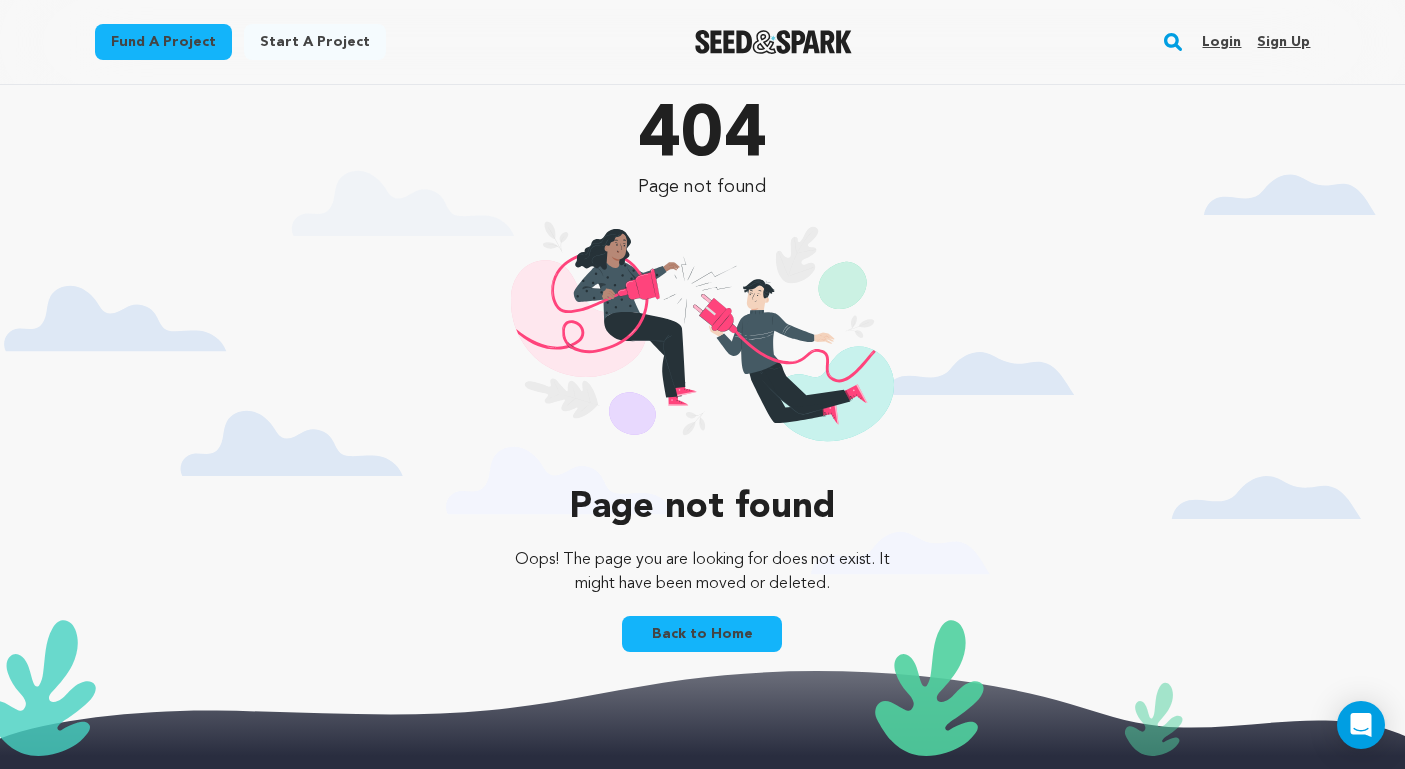 click on "Login" at bounding box center [1221, 42] 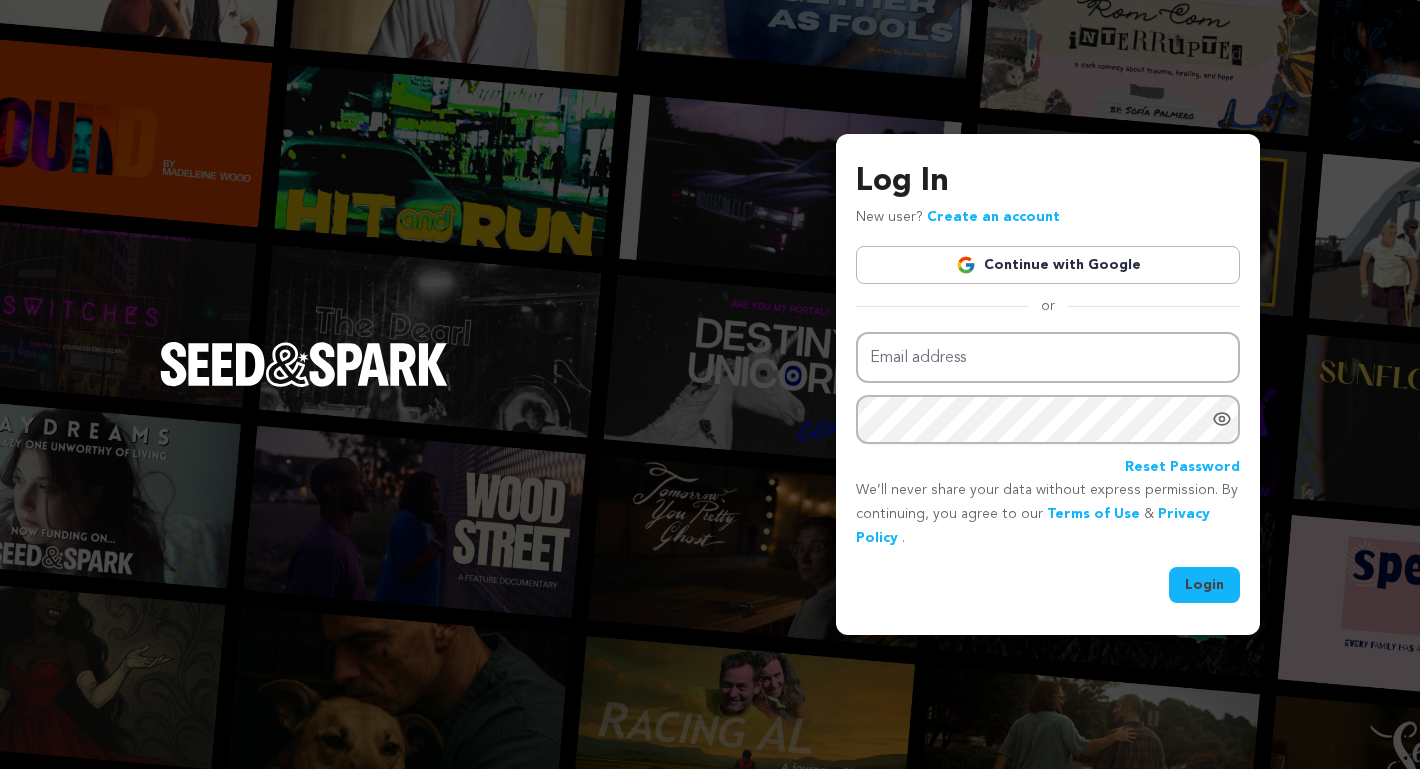 scroll, scrollTop: 0, scrollLeft: 0, axis: both 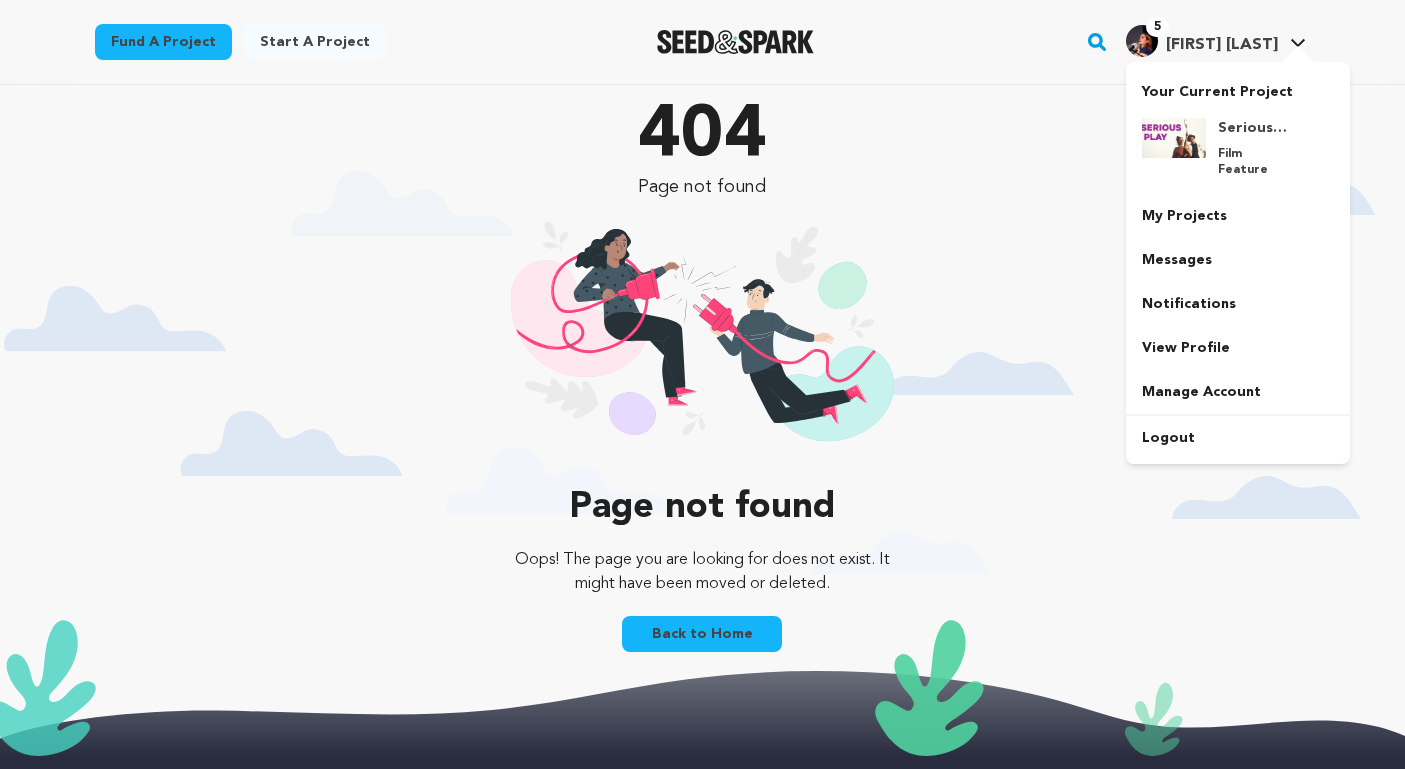 click on "[FIRST] [LAST]" at bounding box center (1222, 45) 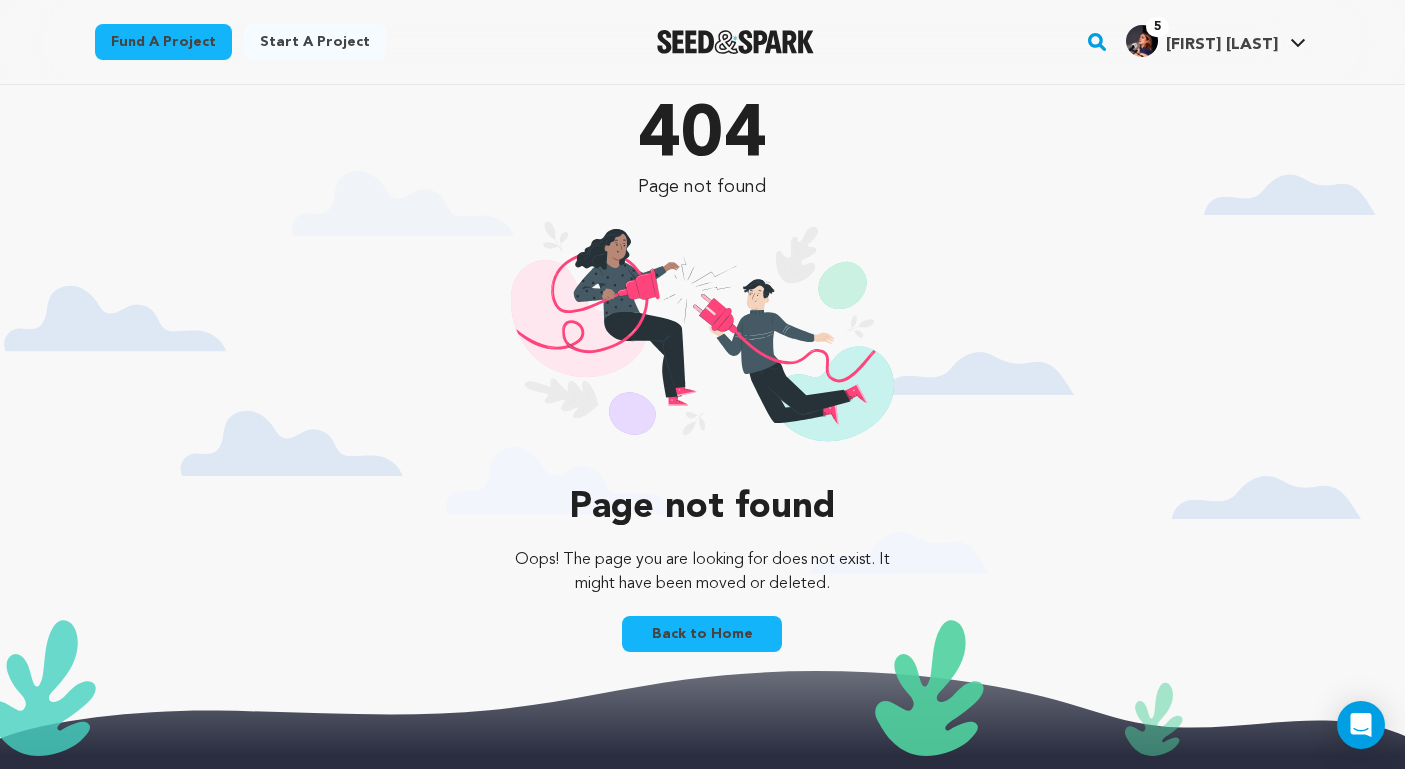 click on "[FIRST] [LAST]." at bounding box center [1222, 45] 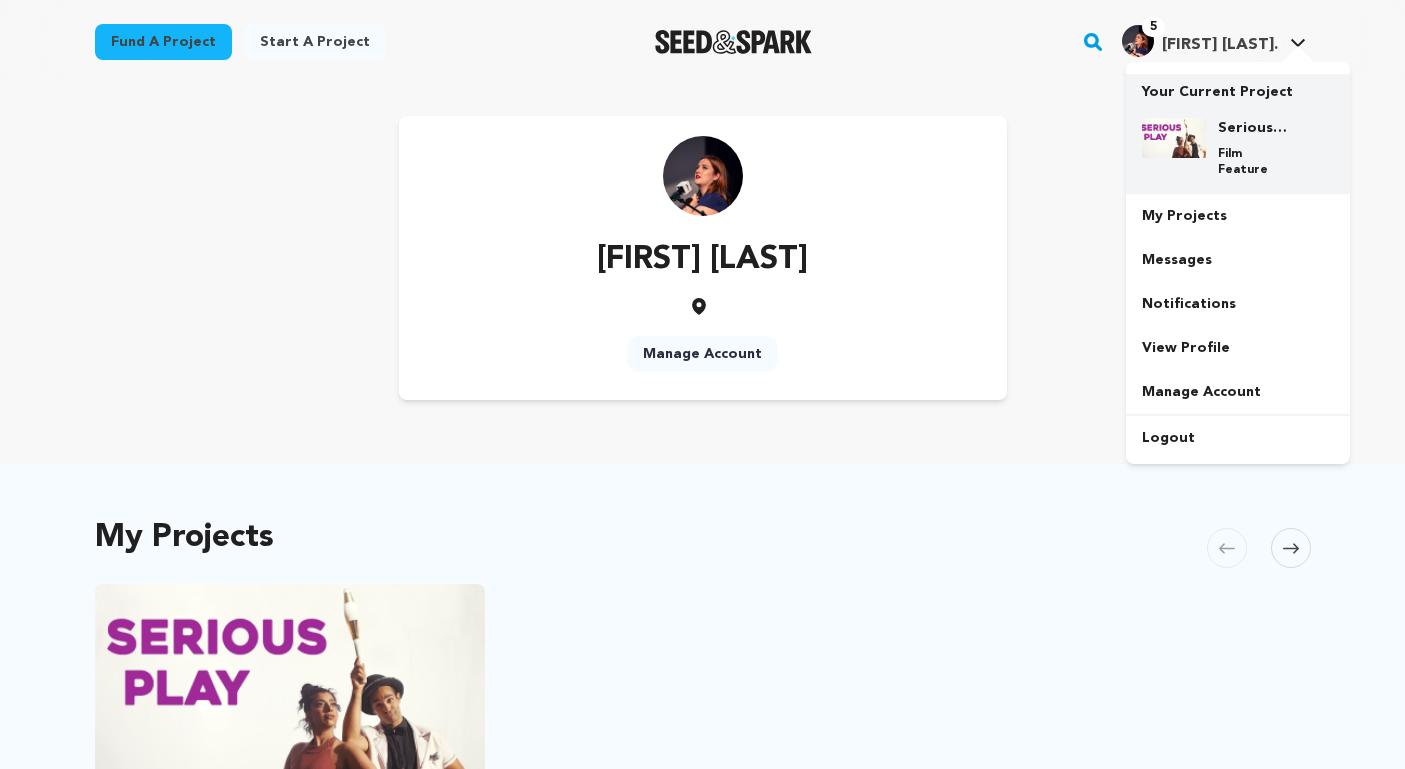 scroll, scrollTop: 0, scrollLeft: 0, axis: both 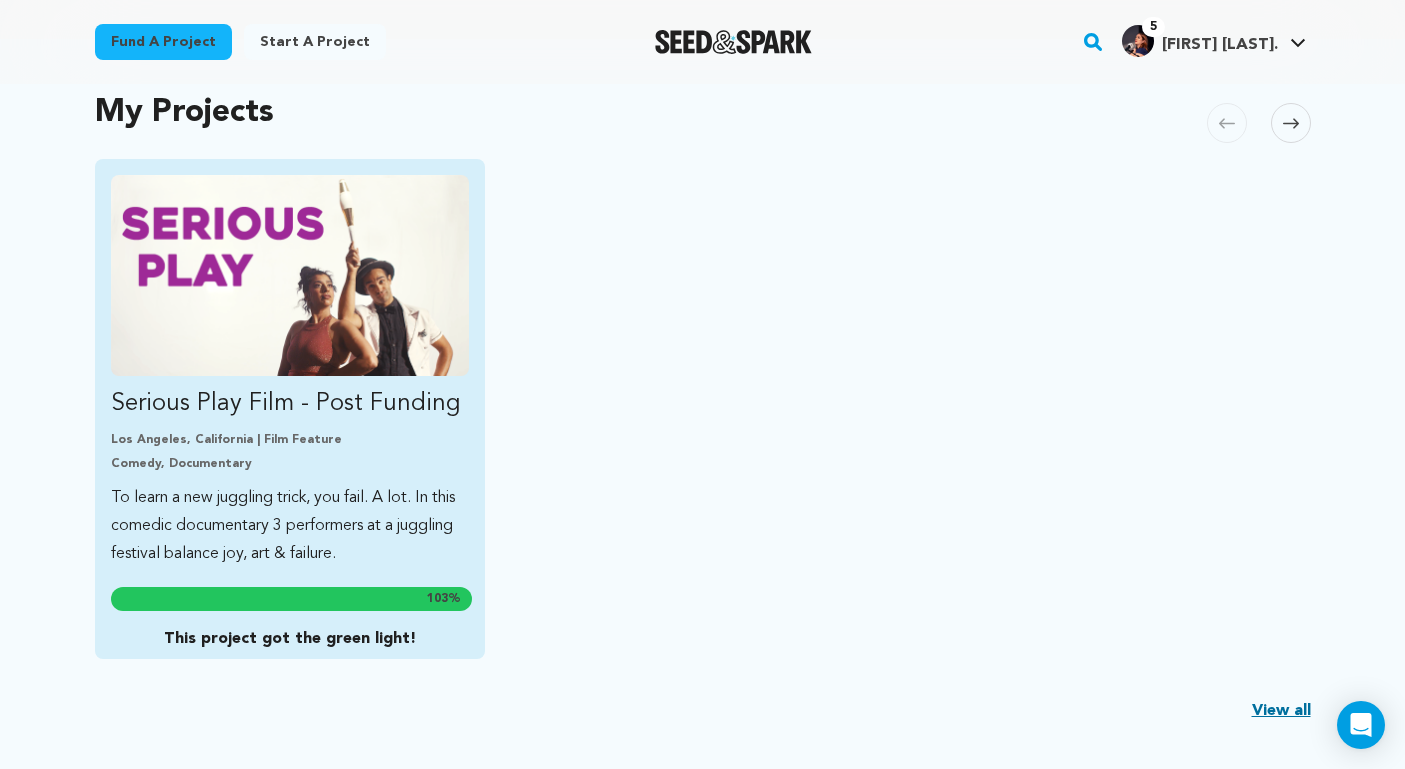 click on "This project got the green light!" at bounding box center [290, 639] 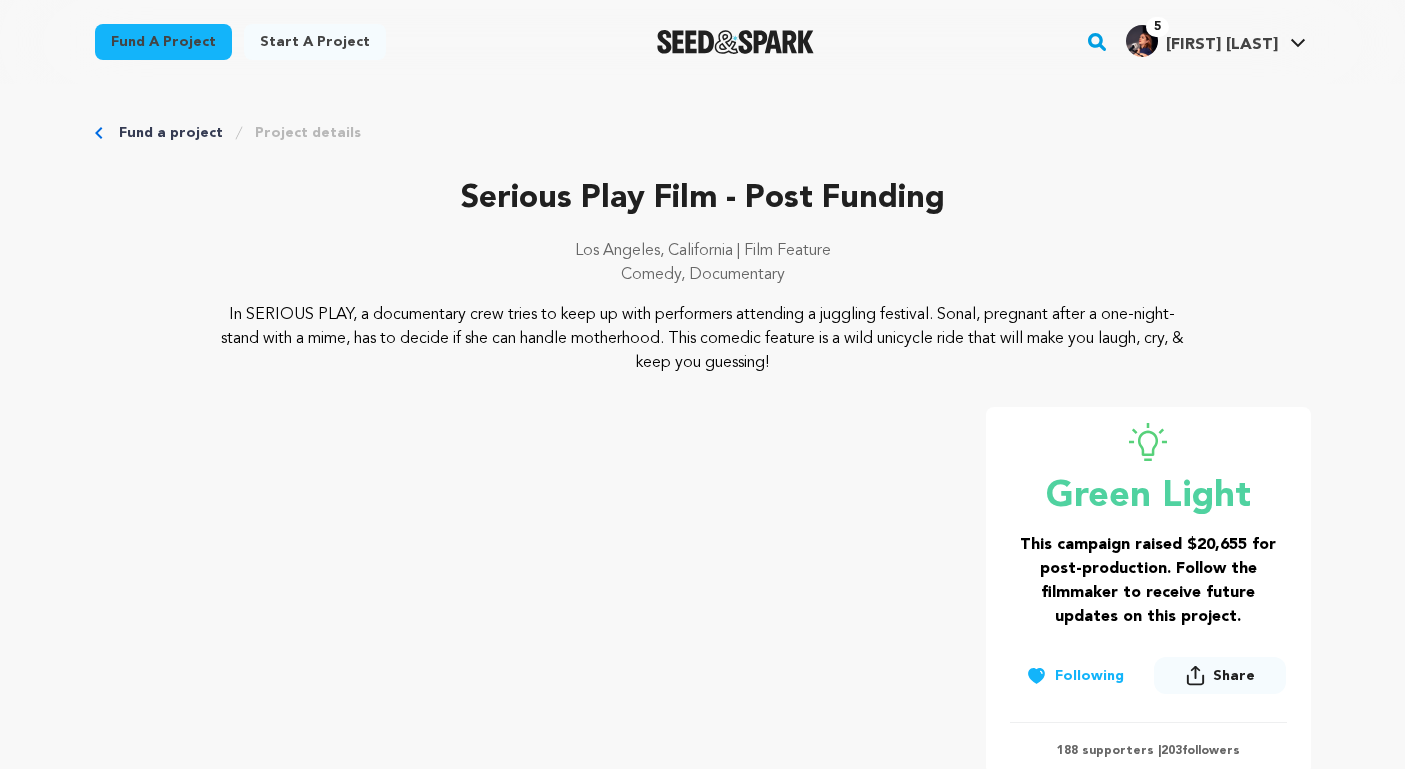 scroll, scrollTop: 0, scrollLeft: 0, axis: both 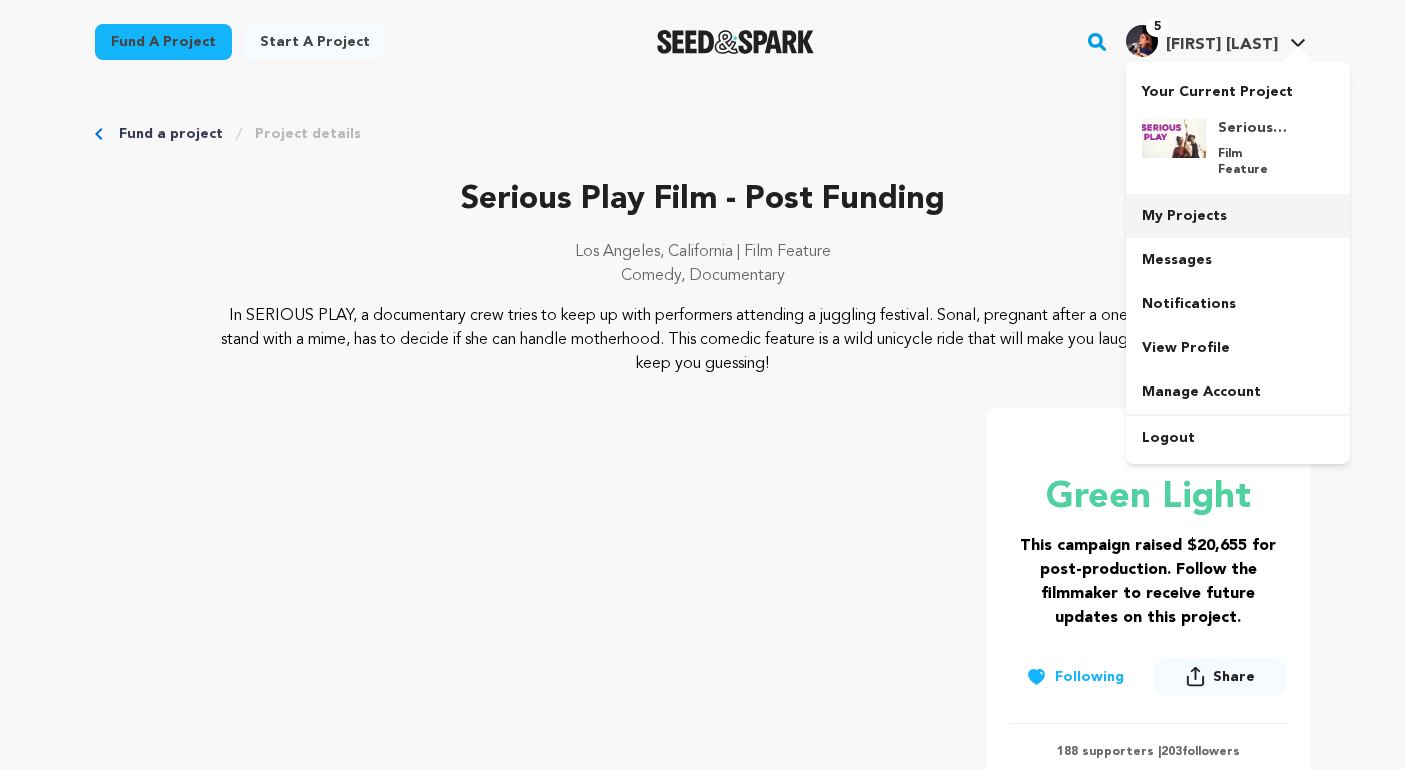 click on "My Projects" at bounding box center [1238, 216] 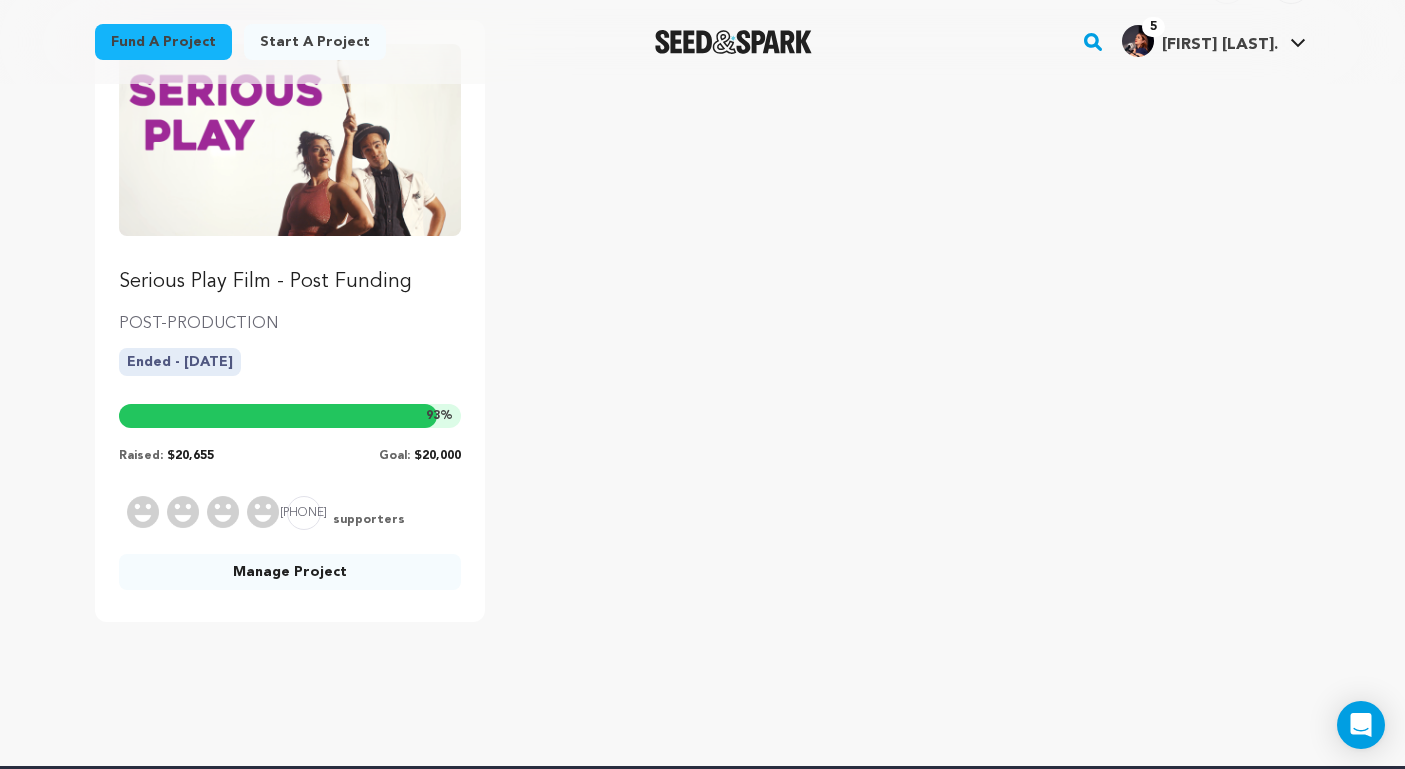 scroll, scrollTop: 452, scrollLeft: 0, axis: vertical 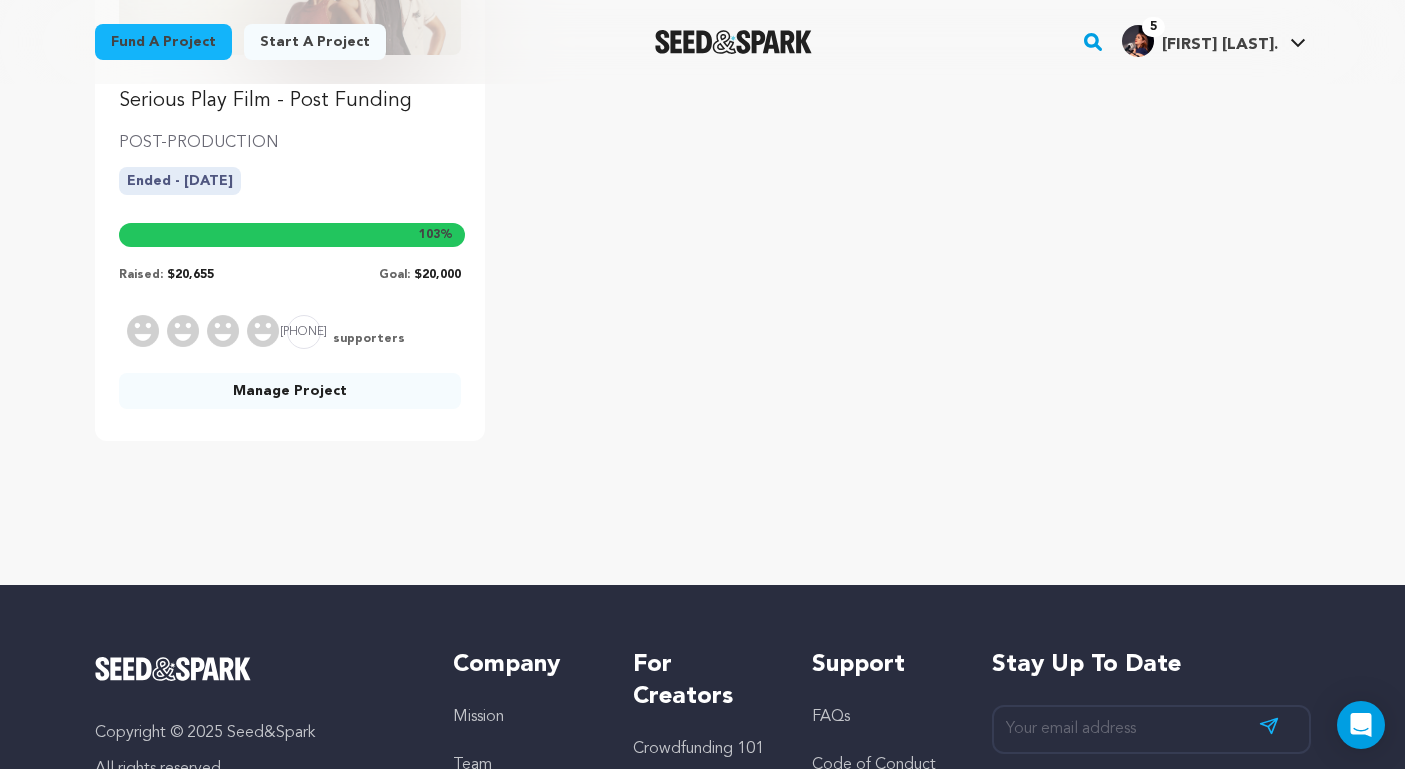 click on "Manage Project" at bounding box center (290, 391) 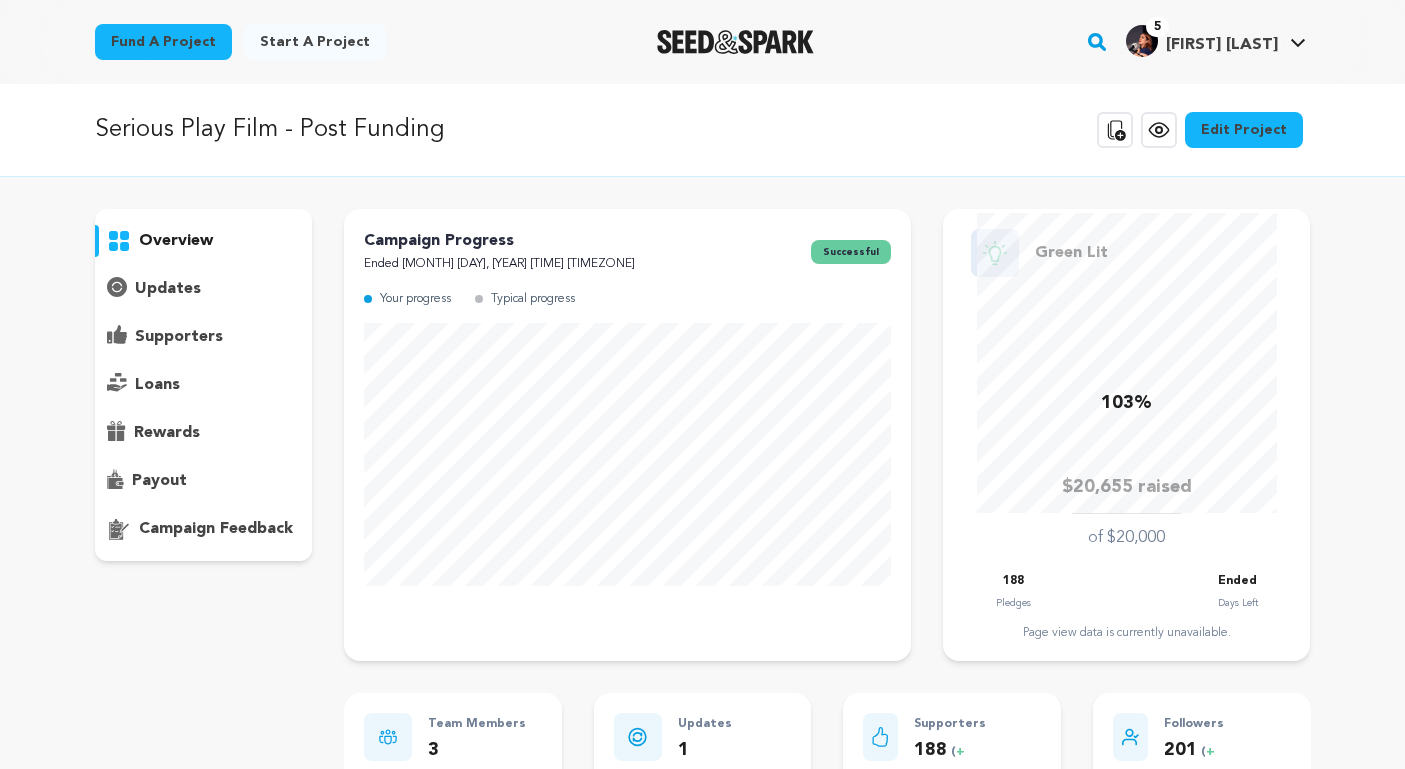 scroll, scrollTop: 0, scrollLeft: 0, axis: both 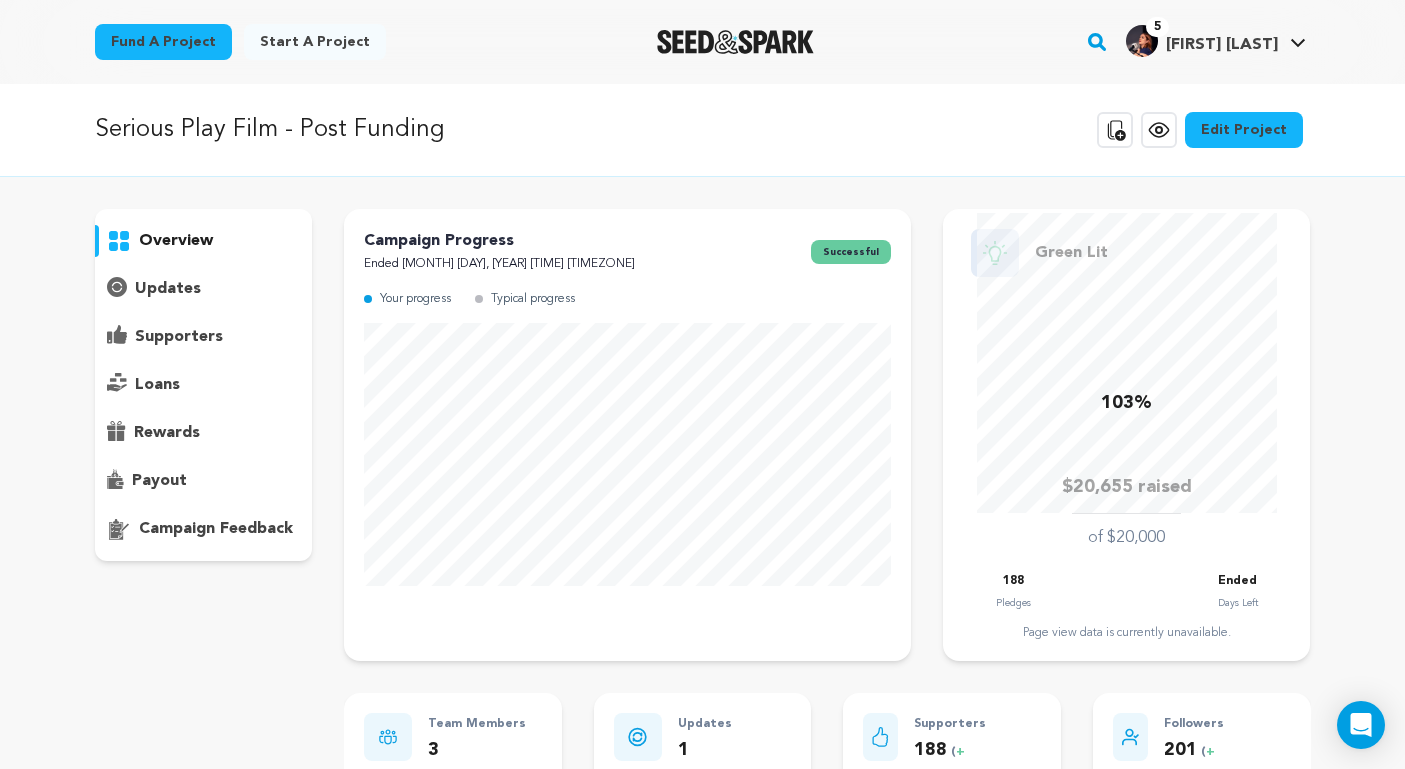 click on "supporters" at bounding box center (204, 337) 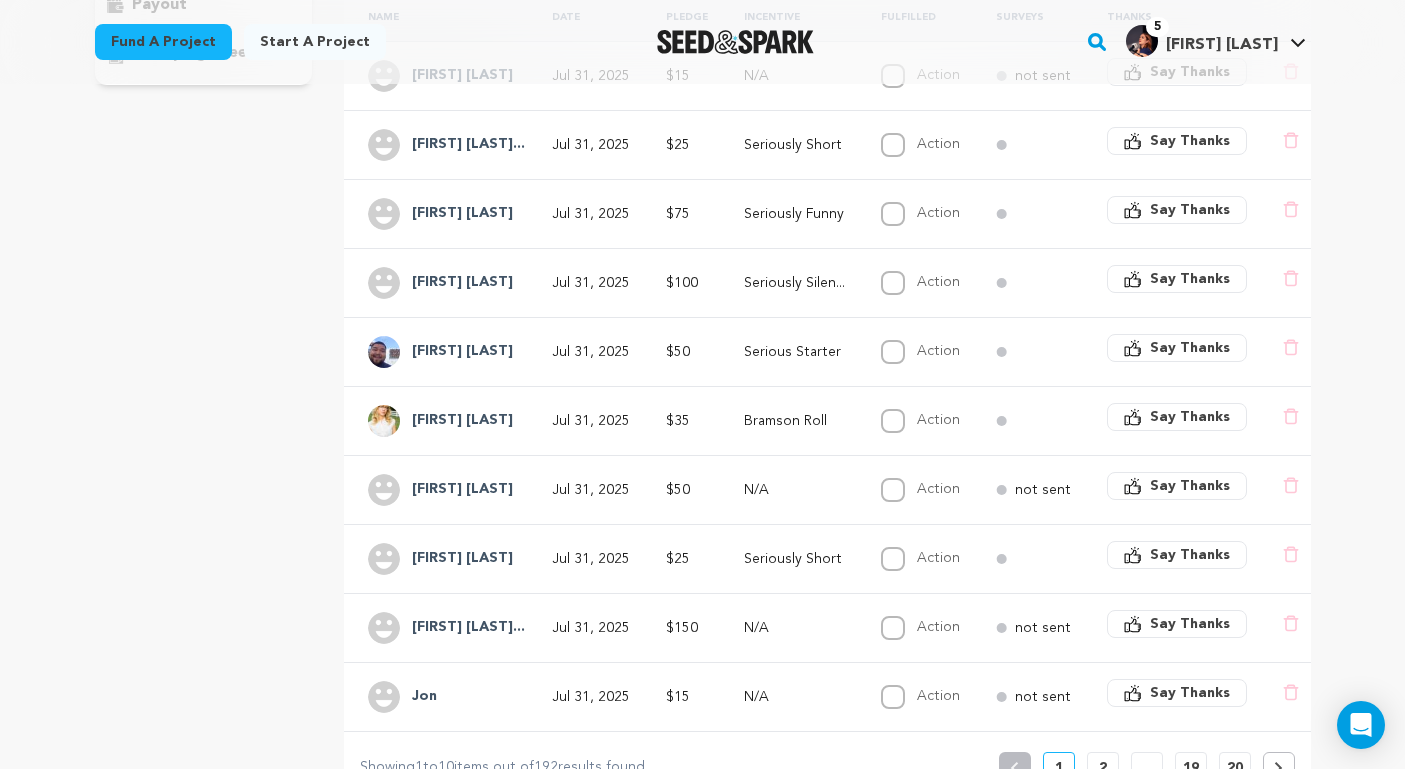 scroll, scrollTop: 524, scrollLeft: 0, axis: vertical 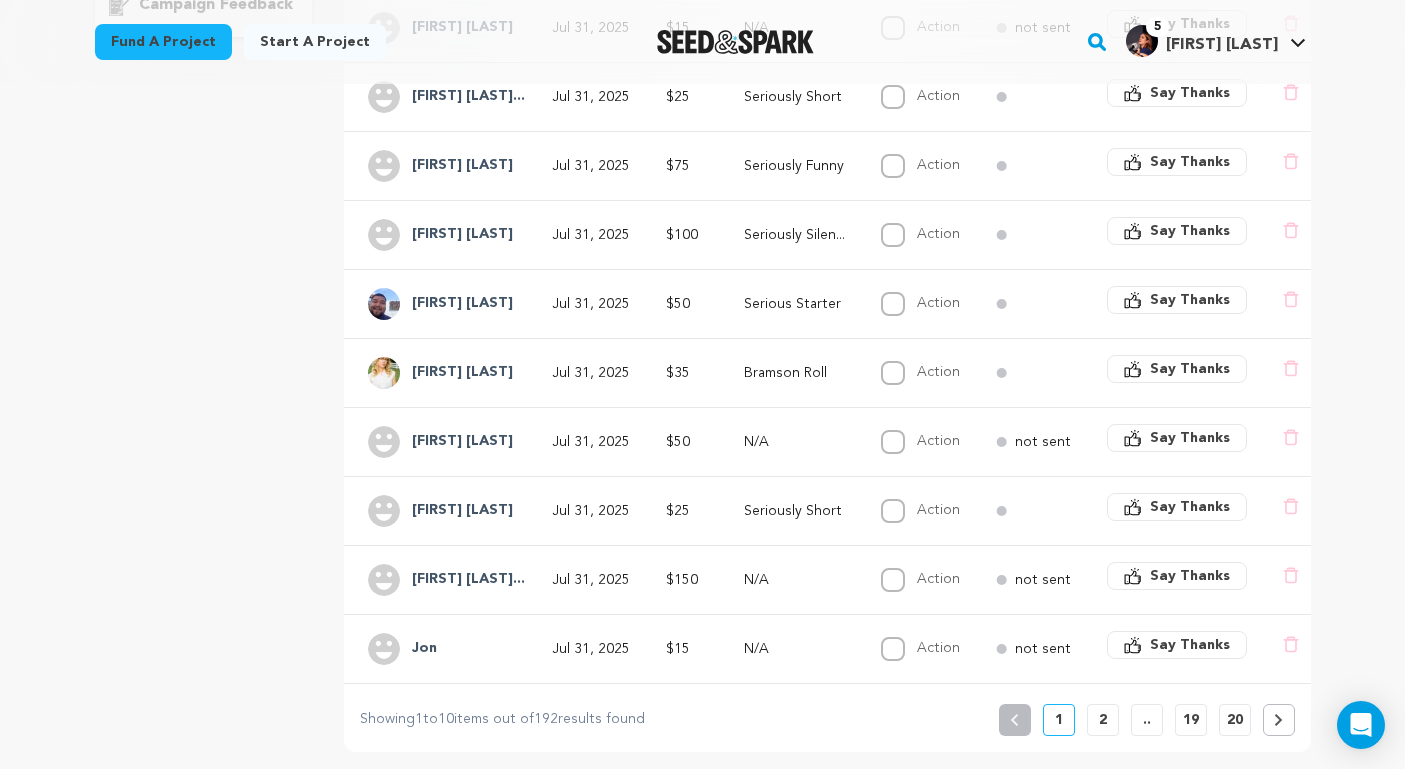 click on "Jon" at bounding box center (435, 648) 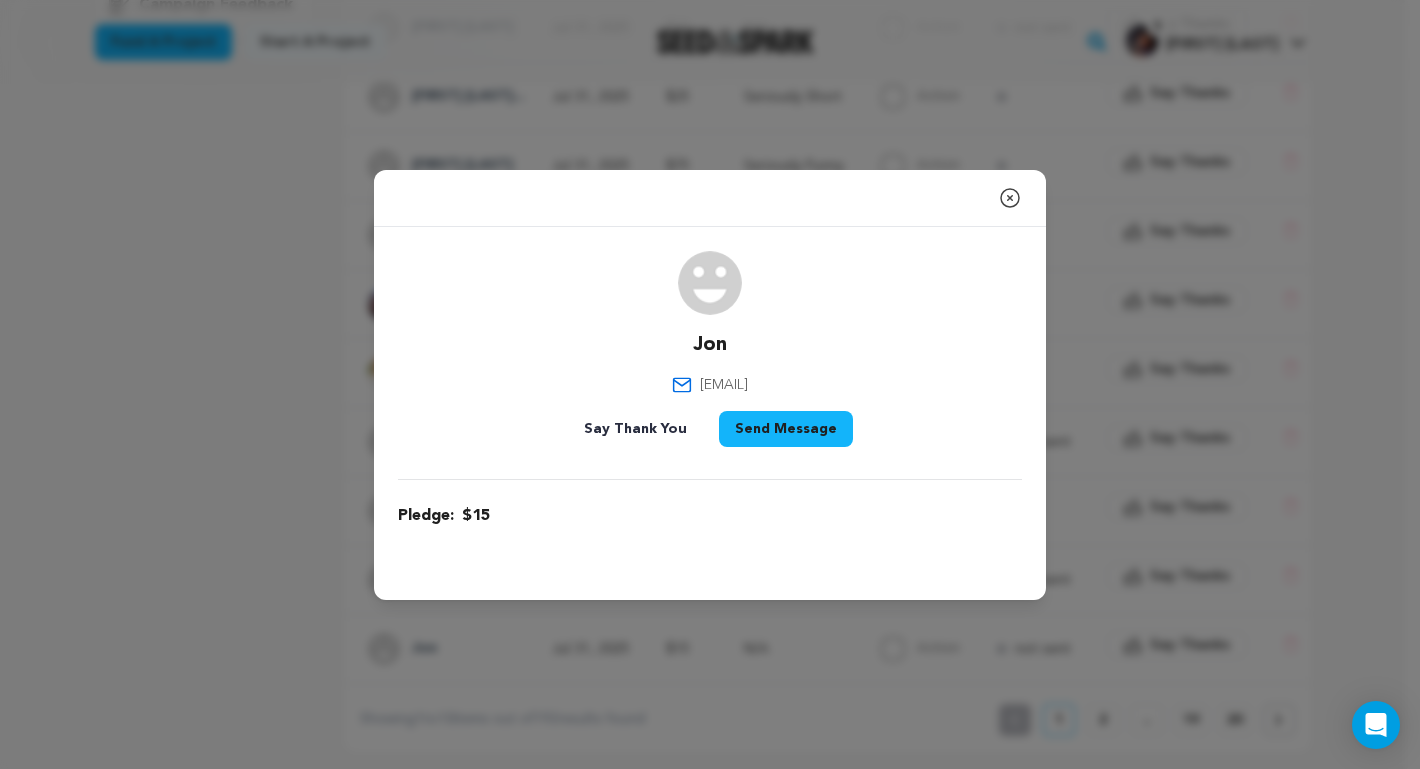 click 